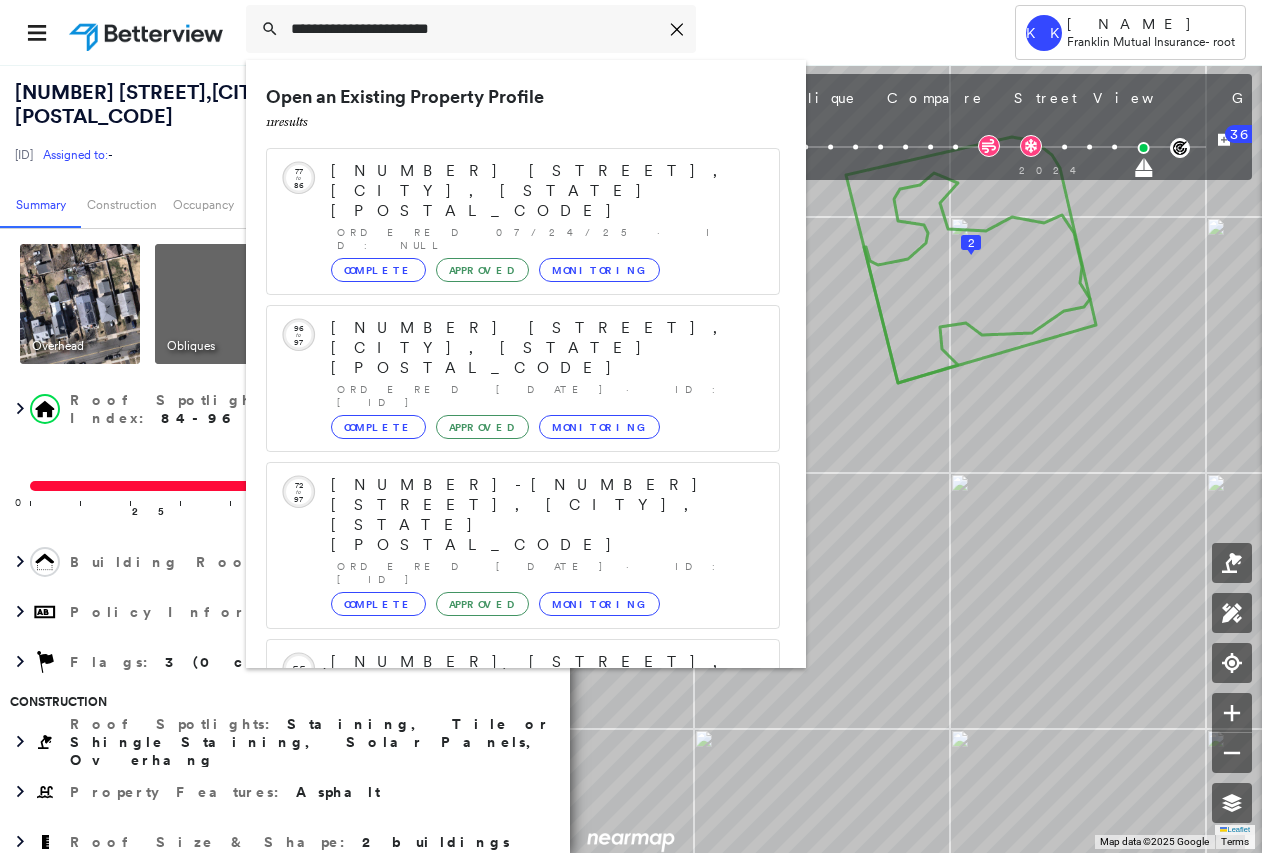 scroll, scrollTop: 0, scrollLeft: 0, axis: both 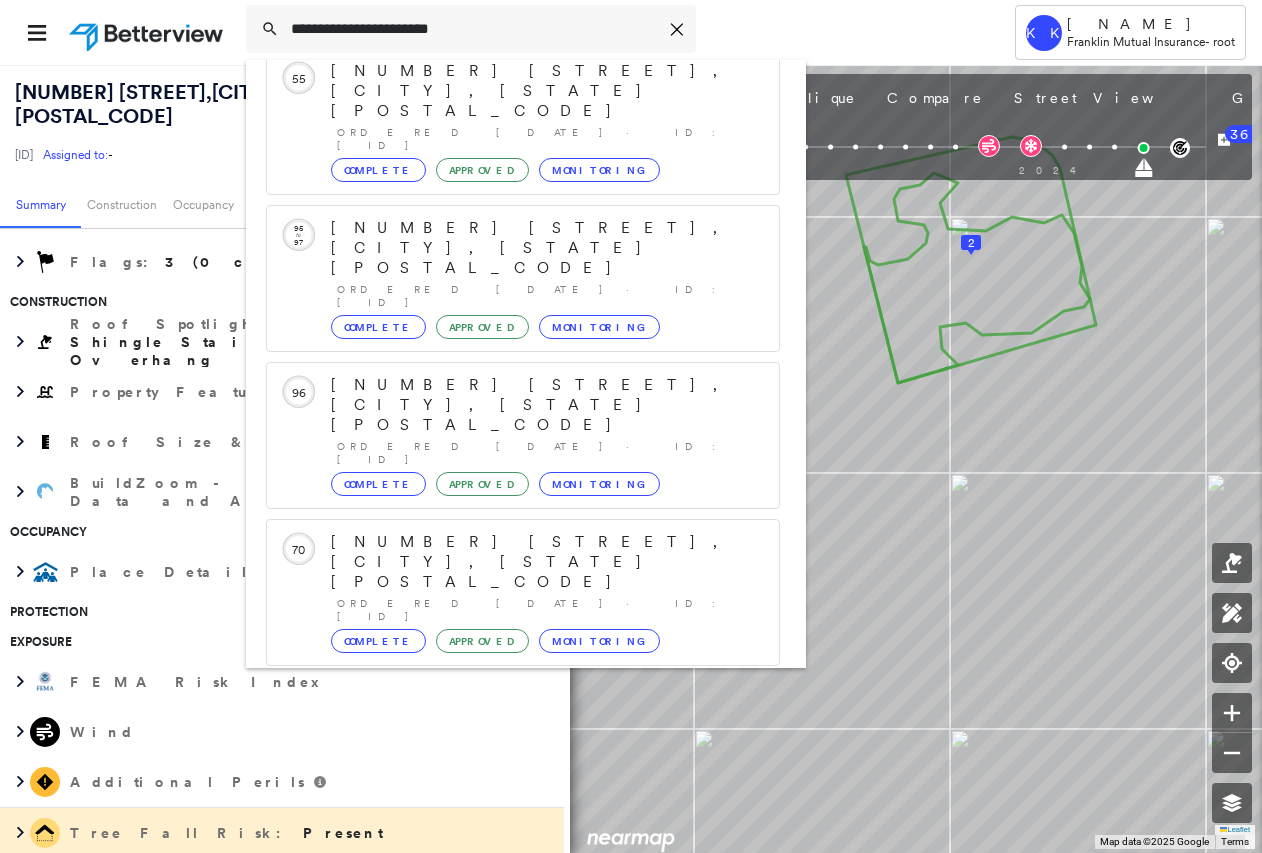 drag, startPoint x: 328, startPoint y: 25, endPoint x: 224, endPoint y: 3, distance: 106.30146 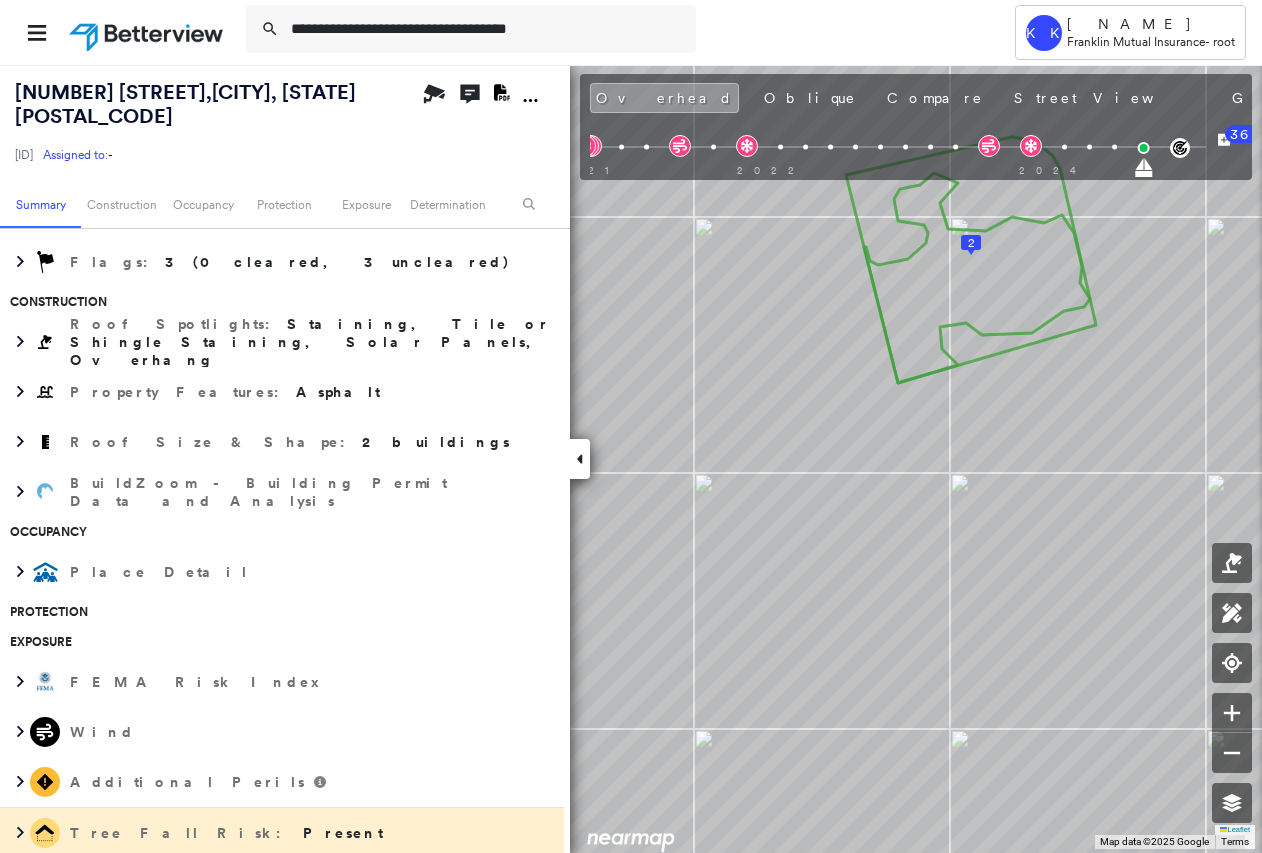 type on "**********" 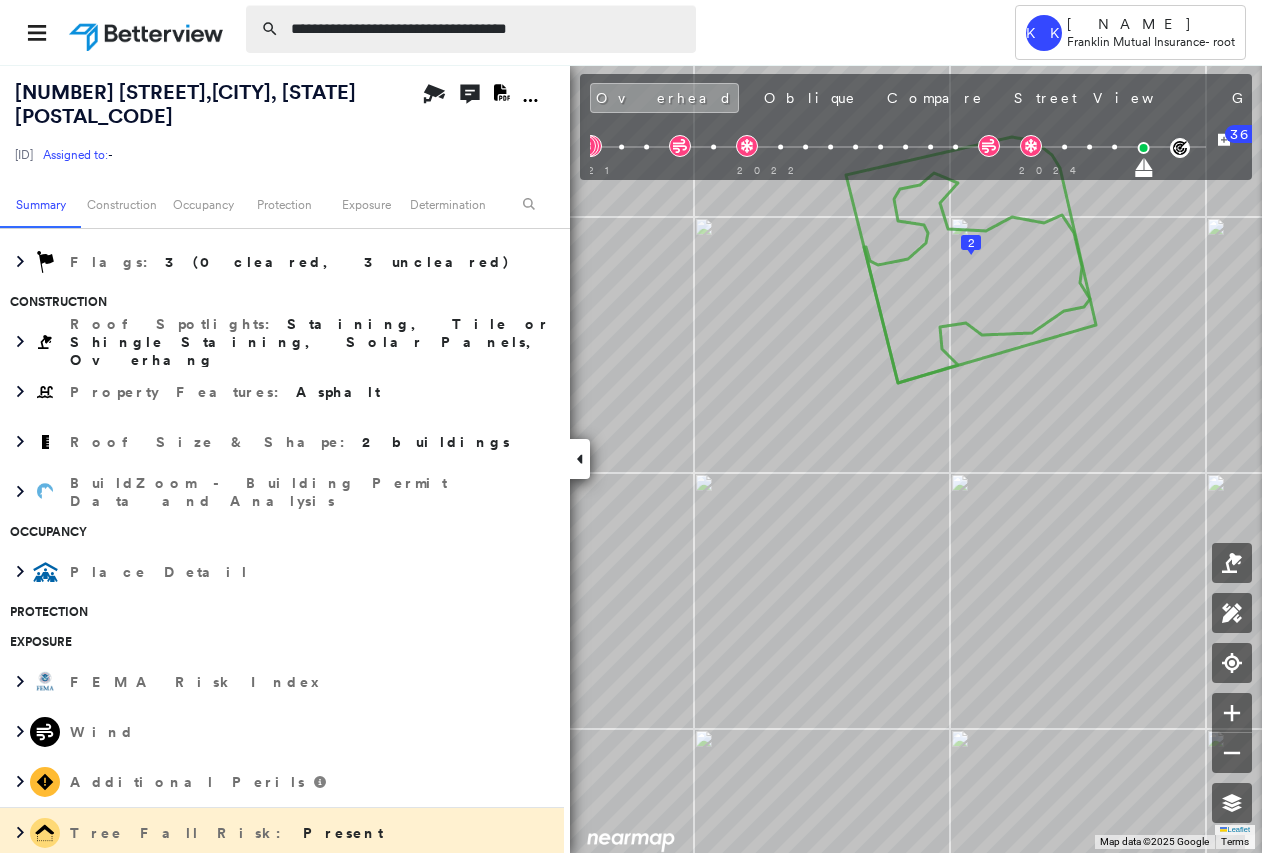 click on "**********" at bounding box center (487, 29) 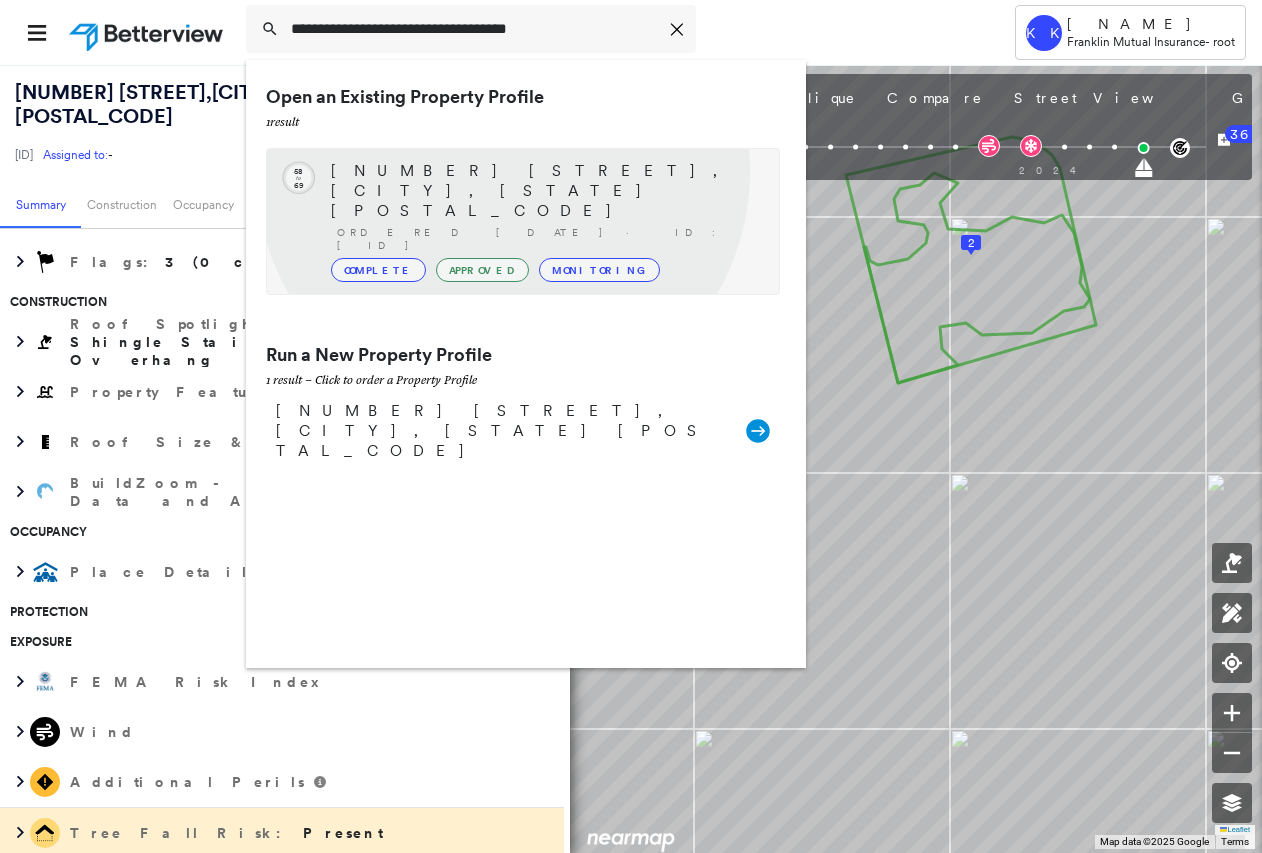 click on "[NUMBER] [STREET], [CITY], [STATE] [POSTAL_CODE]" at bounding box center [545, 191] 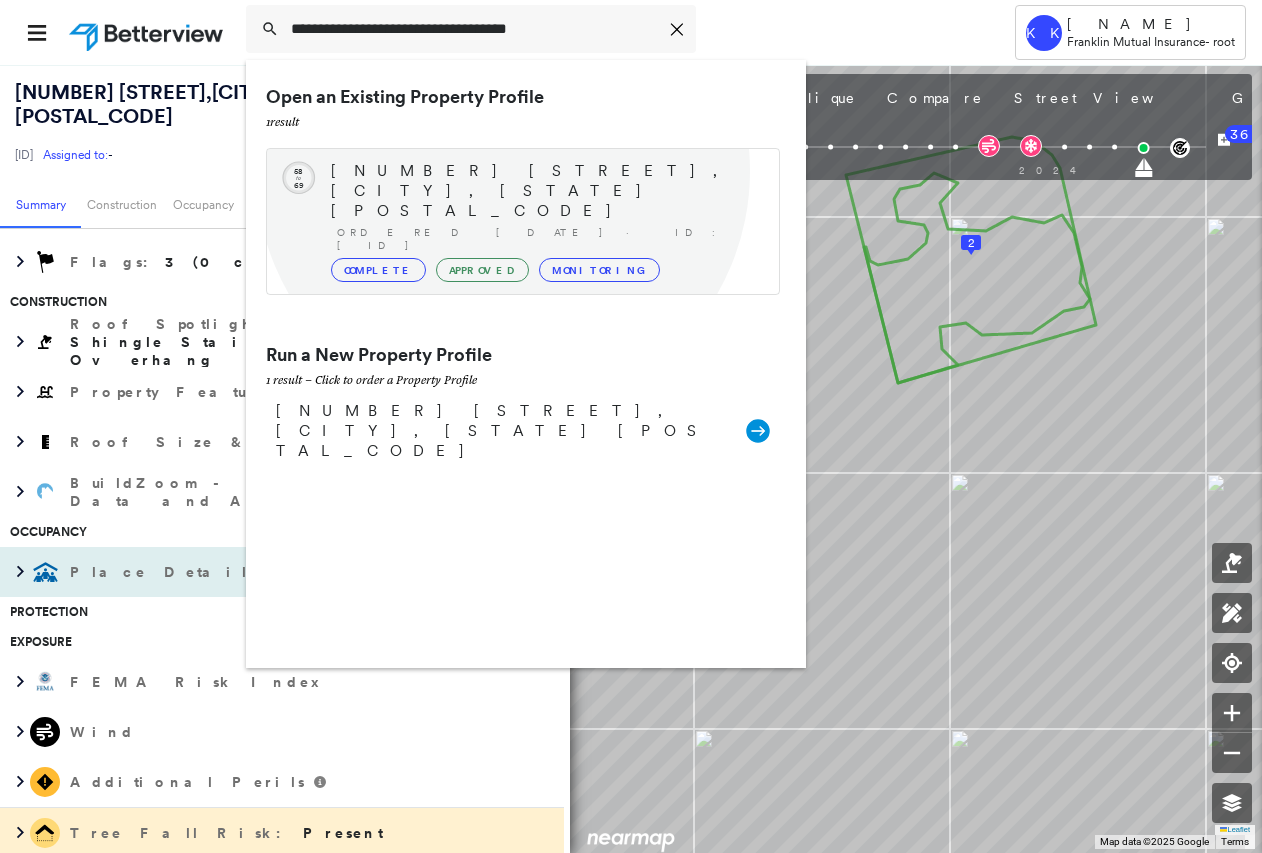 type 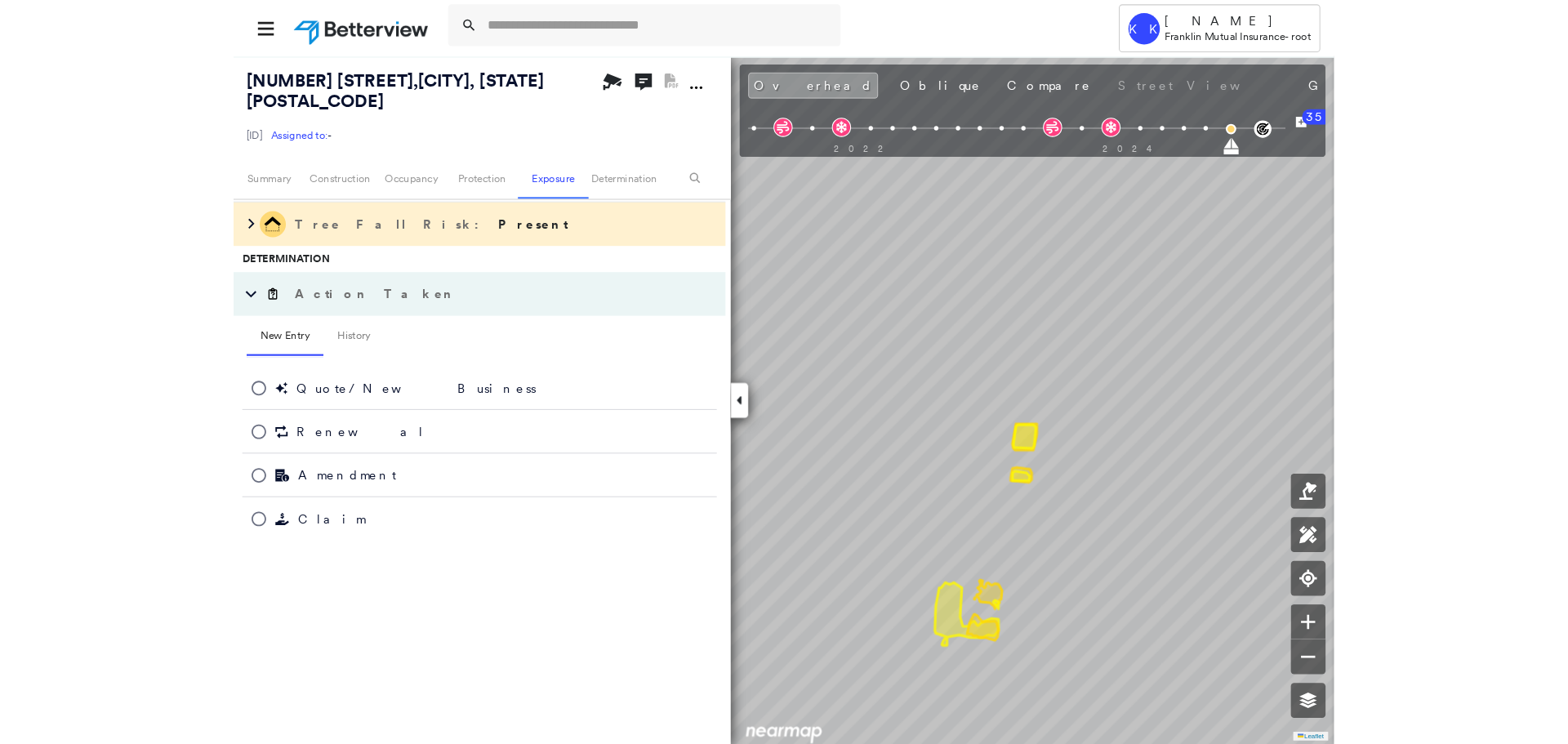 scroll, scrollTop: 327, scrollLeft: 0, axis: vertical 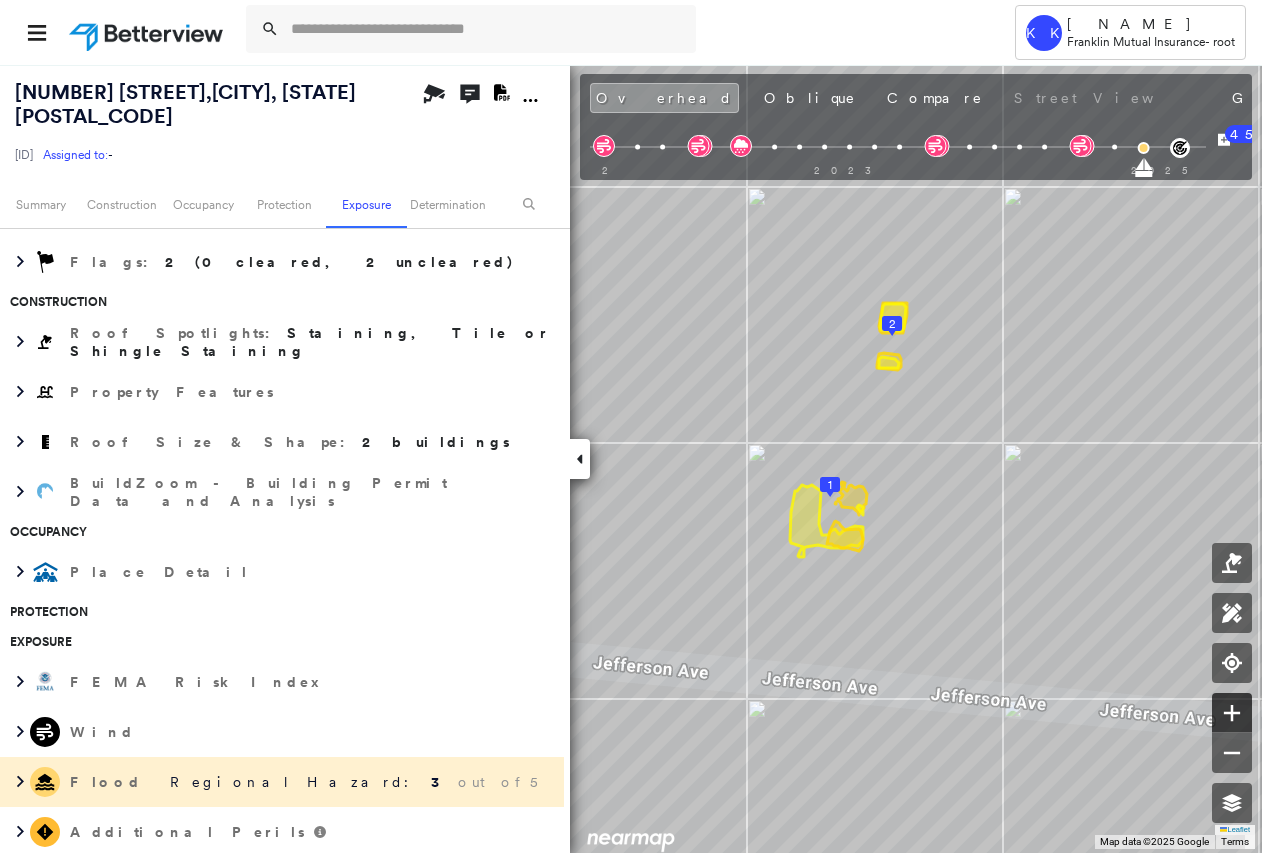 click 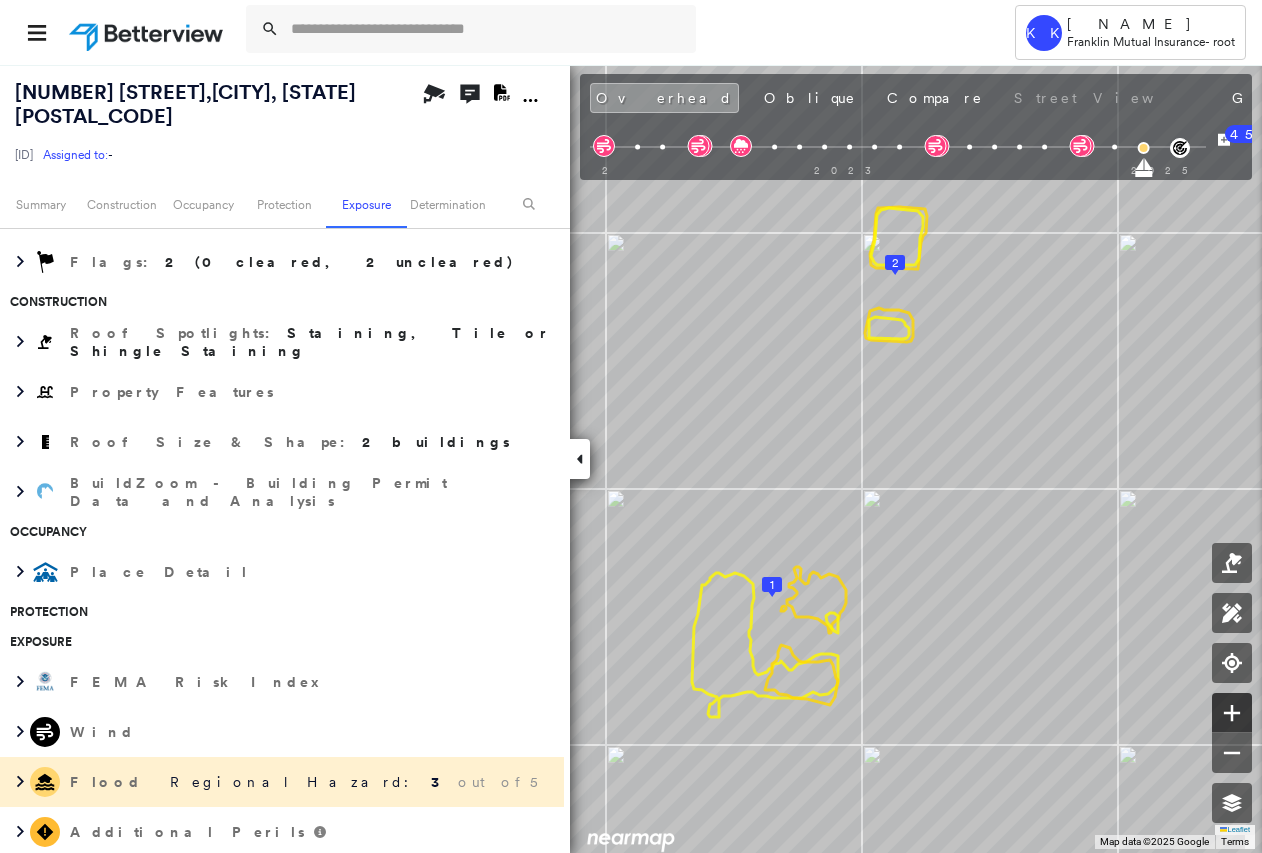 click 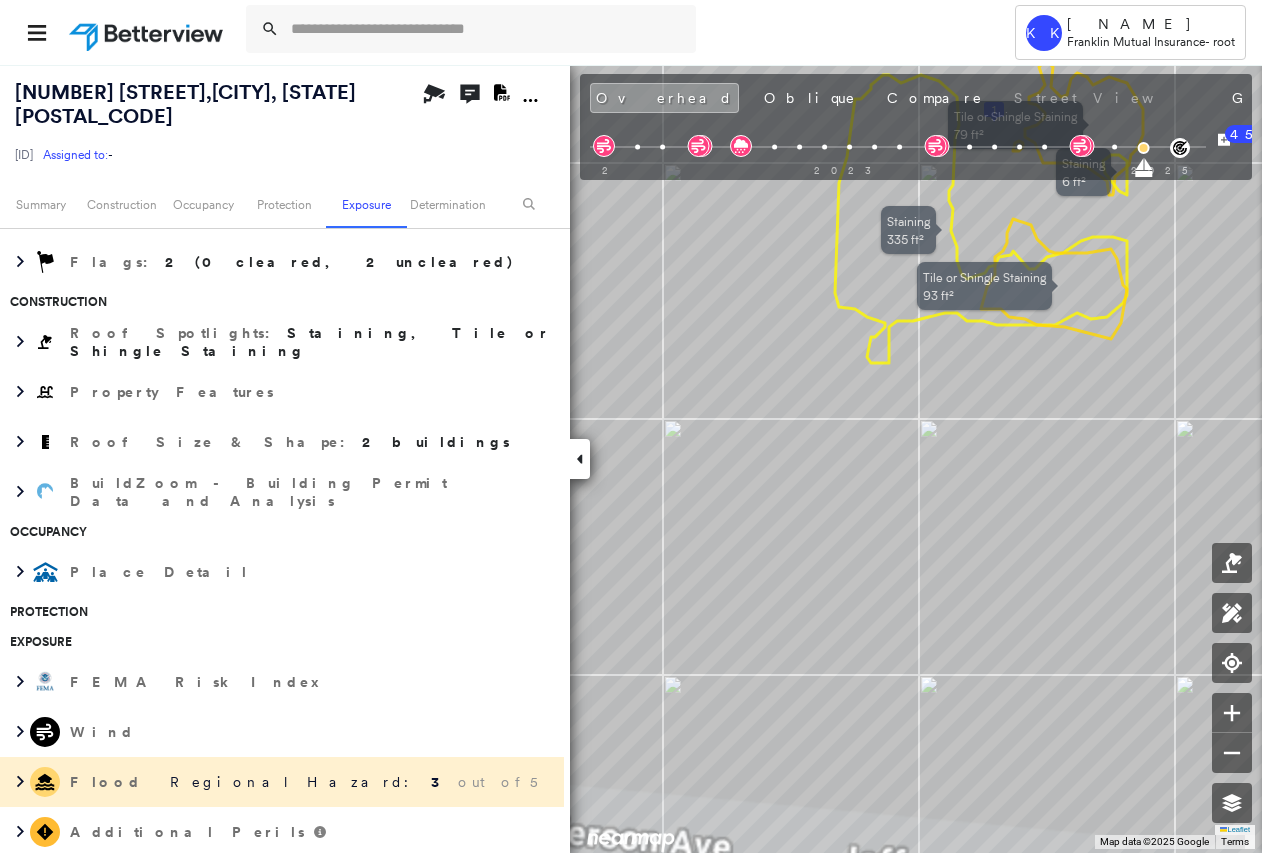 drag, startPoint x: 881, startPoint y: 287, endPoint x: 990, endPoint y: 279, distance: 109.29318 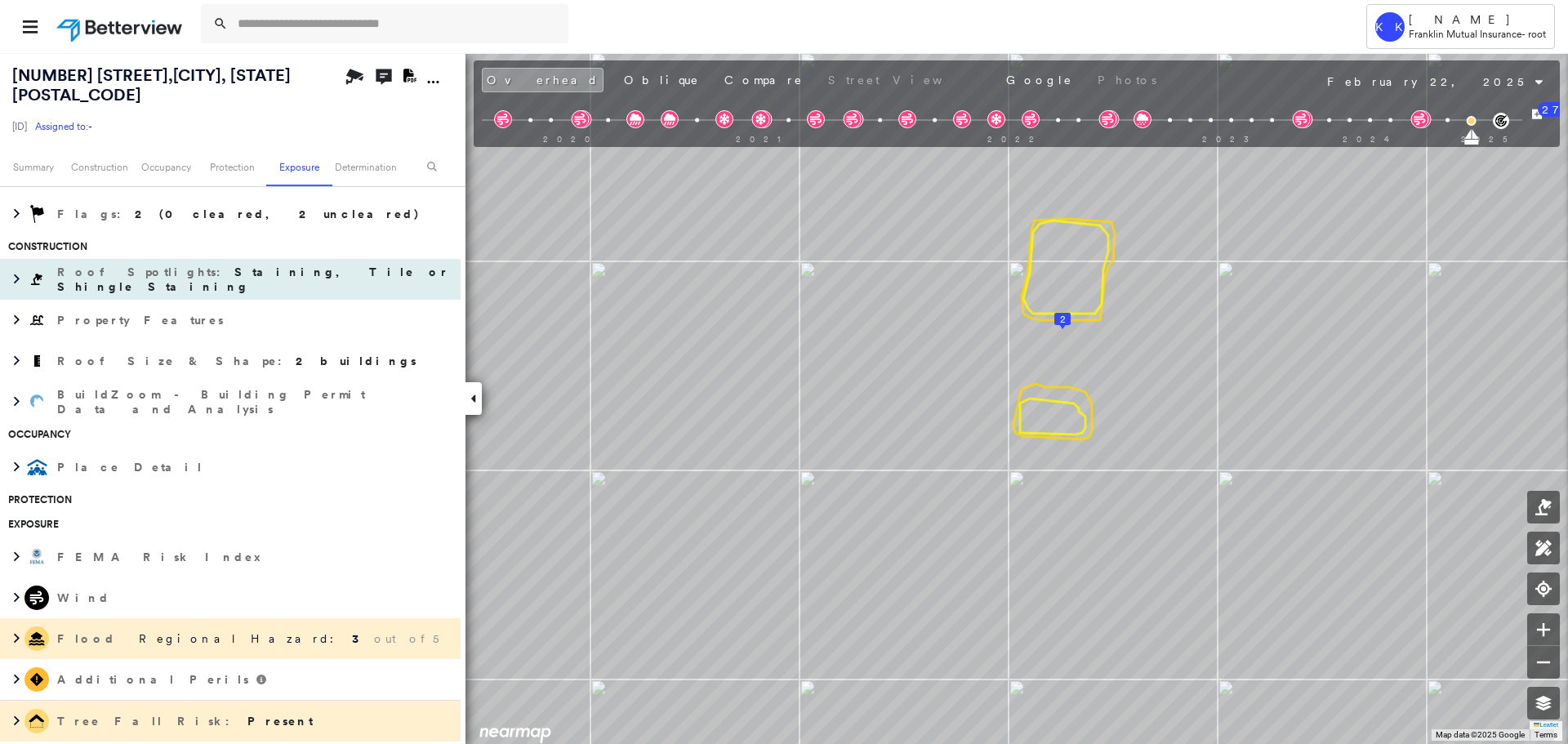 click at bounding box center (37, 279) 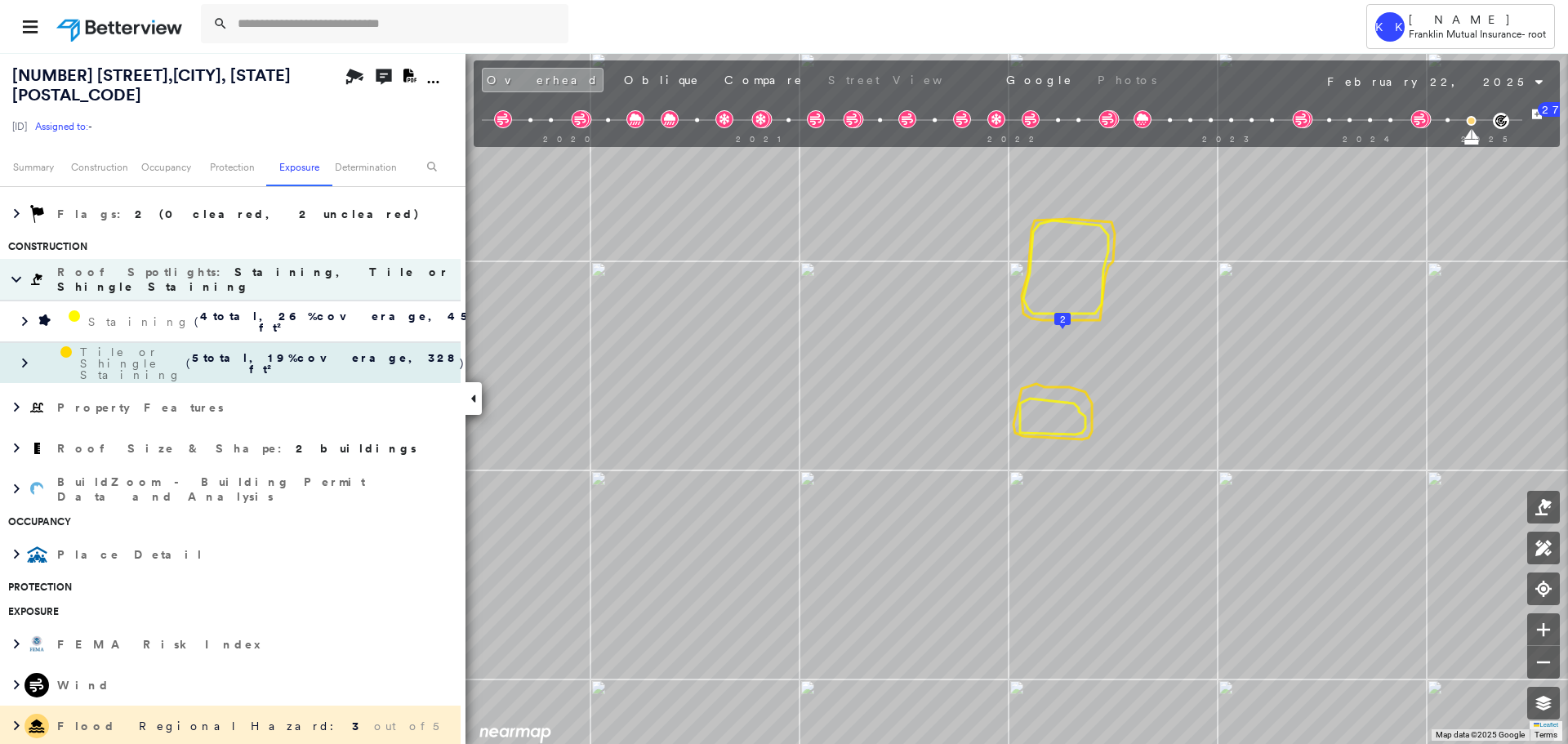 click on "Tile or Shingle Staining" at bounding box center [133, 363] 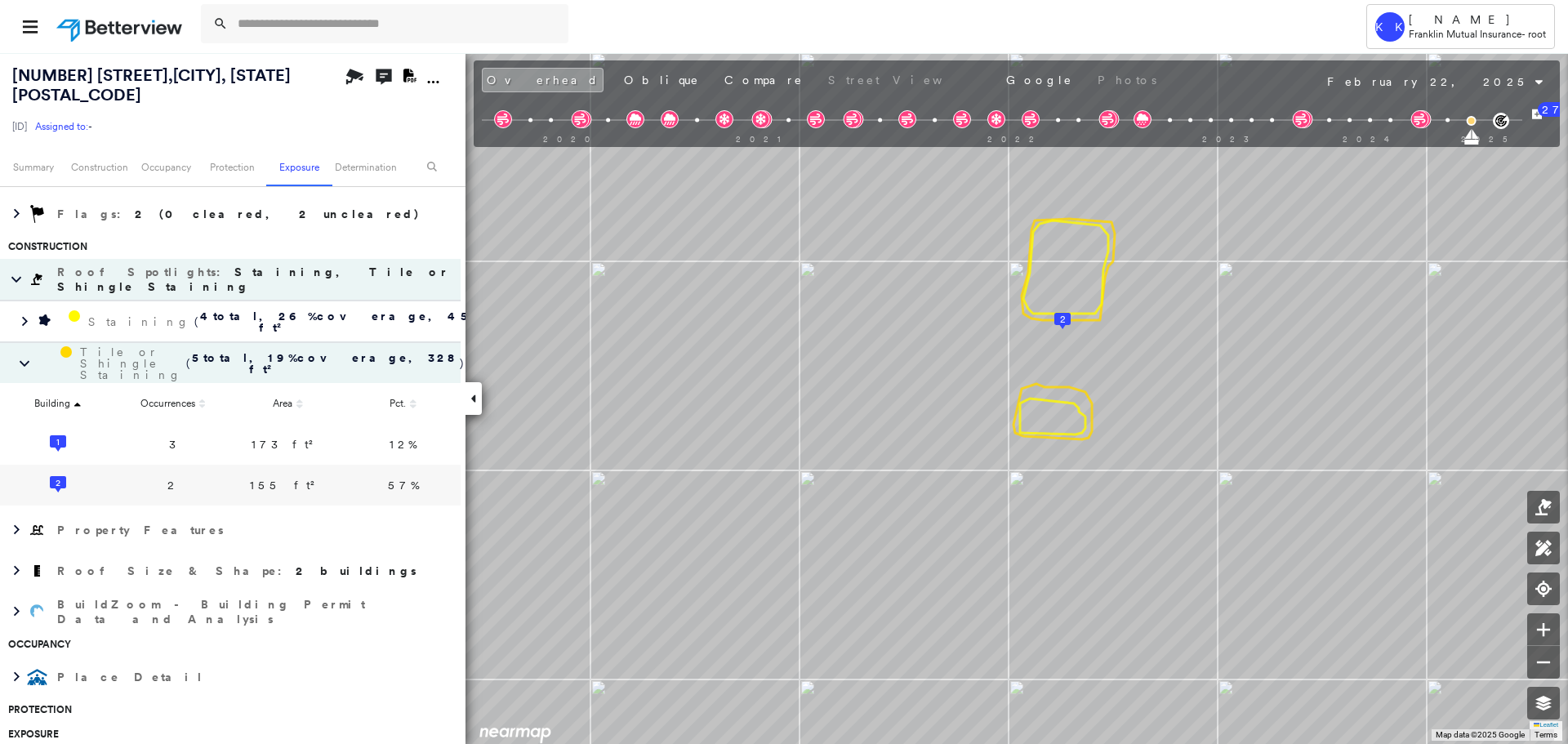 click on "2" at bounding box center (172, 485) 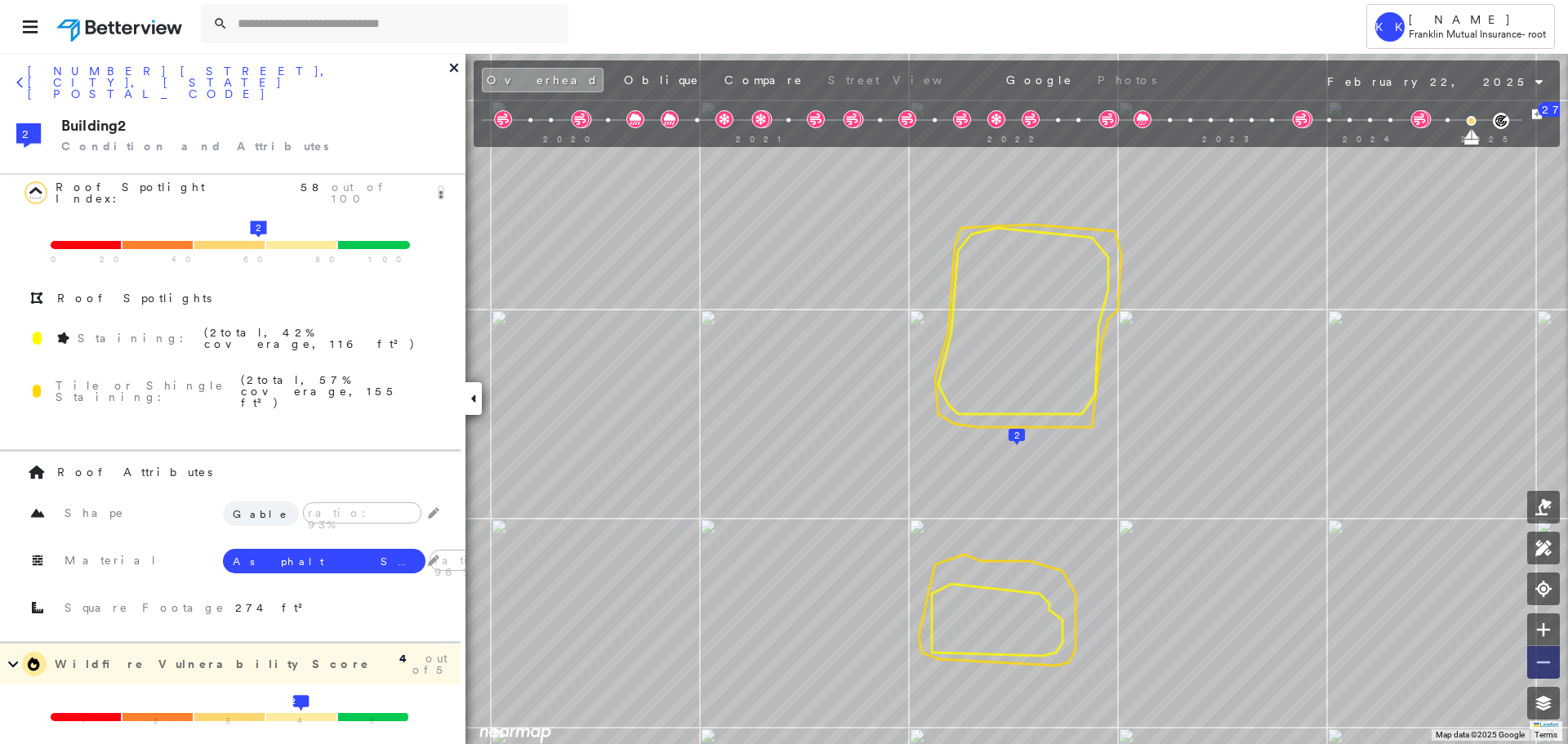 click 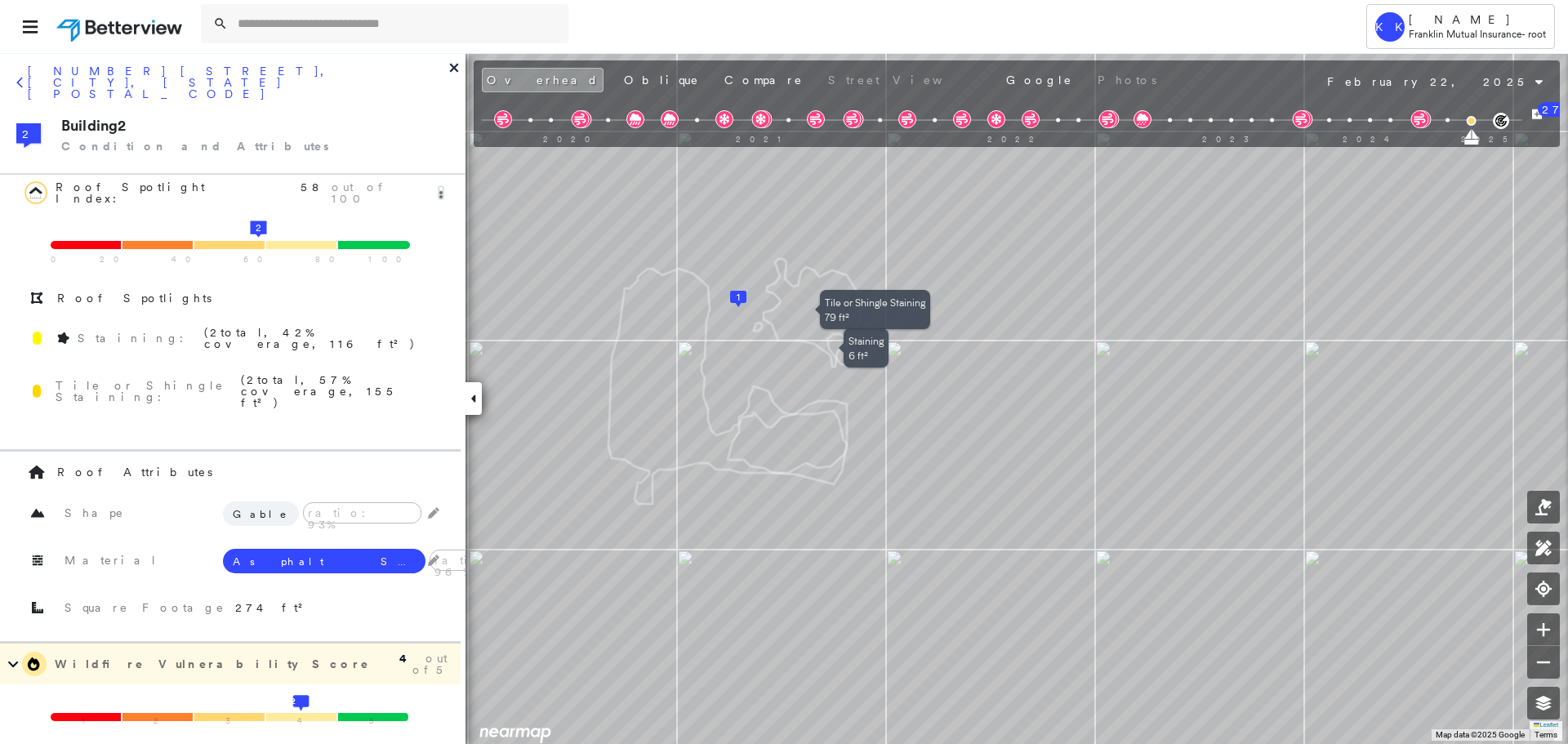 click on "Staining :" at bounding box center (137, 338) 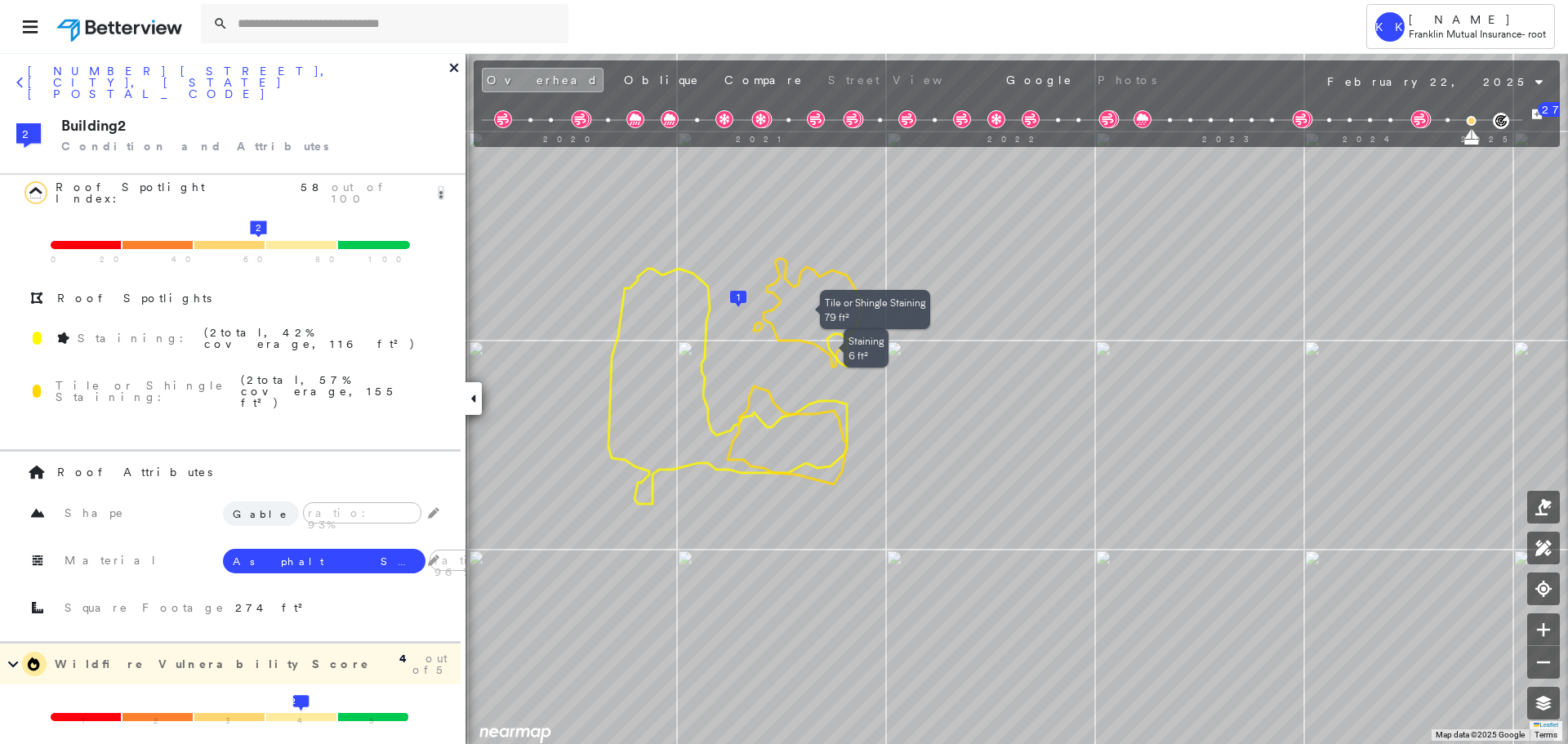 click on "0 20 40 60 80 100 2" at bounding box center [230, 241] 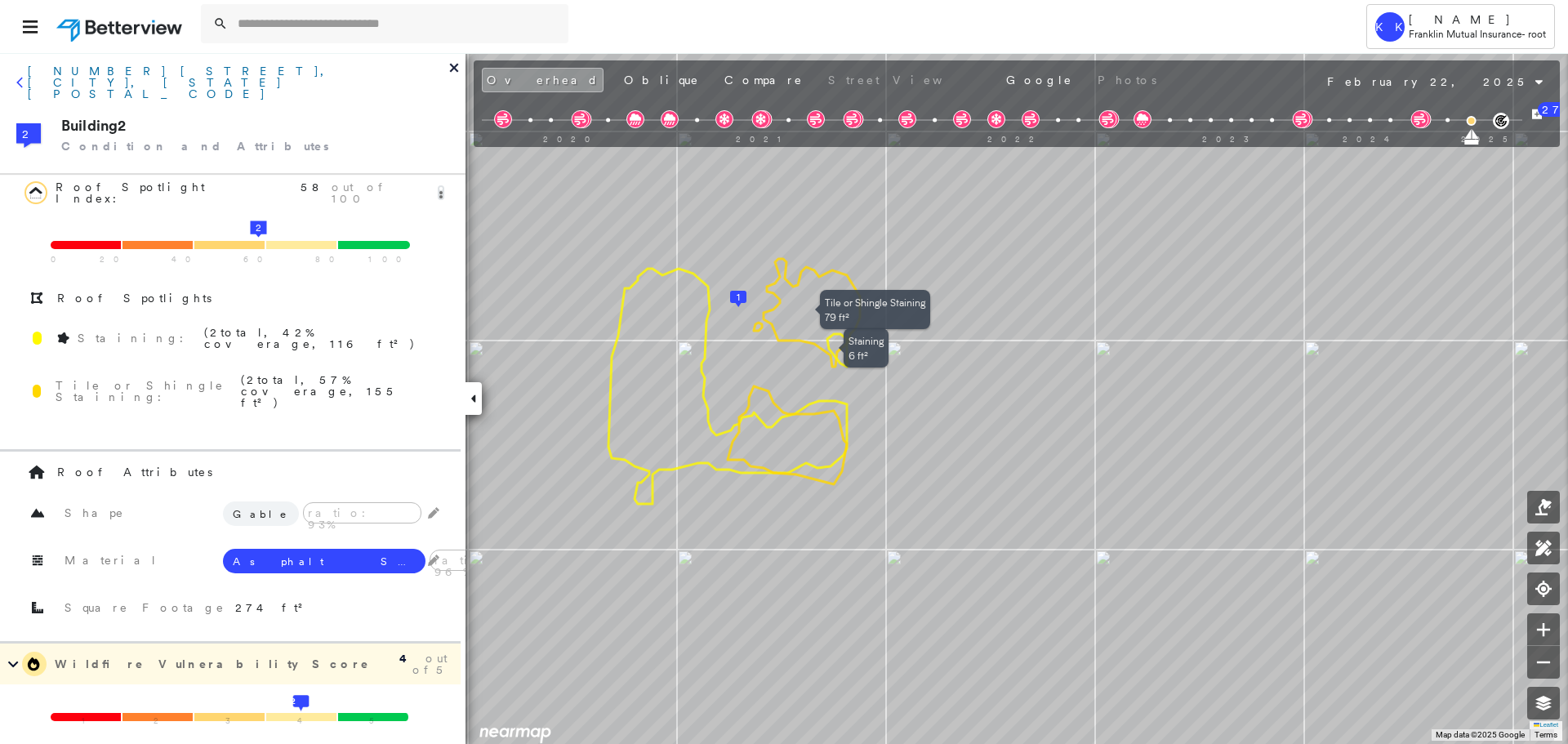 click on "[NUMBER] [STREET], [CITY], [STATE] [POSTAL_CODE]" at bounding box center (238, 82) 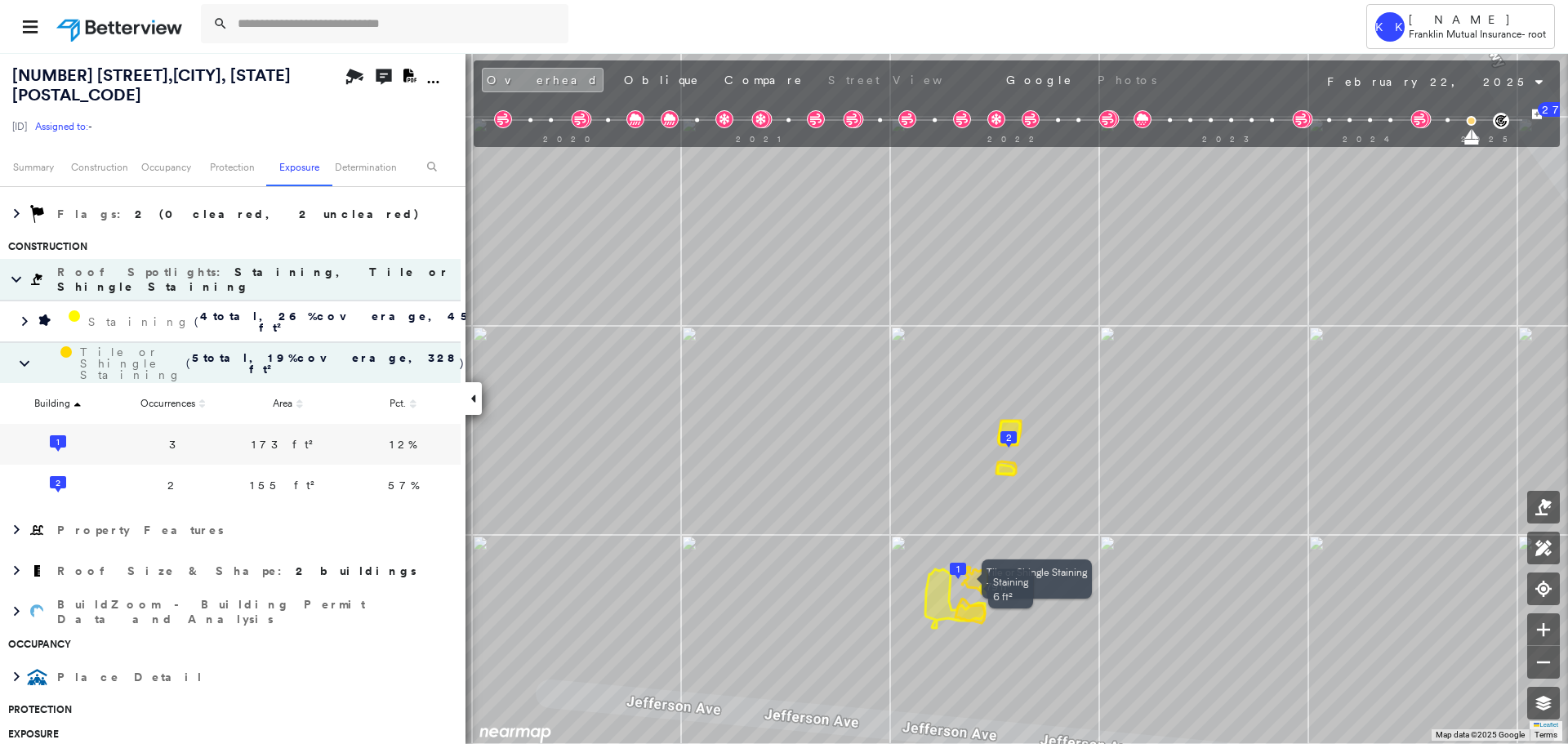 click on "3" at bounding box center (172, 444) 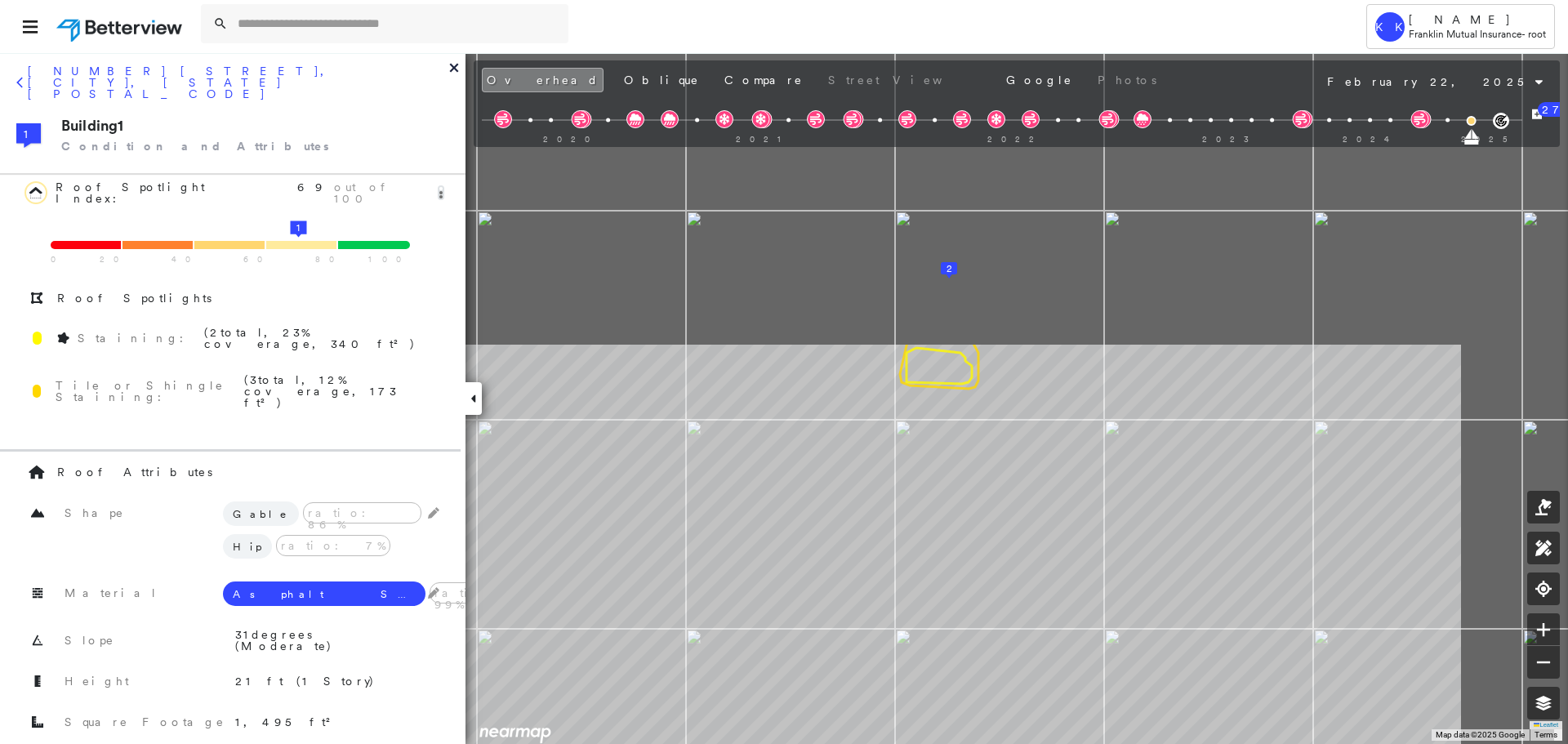 click on "Tower KK [NAME] [COMPANY] - root [NUMBER] [STREET] , [CITY], [STATE] [POSTAL_CODE] [ID] Assigned to: - Assigned to: - [ID] Assigned to: - Open Comments Download PDF Report Summary Construction Occupancy Protection Exposure Determination Overhead Obliques Street View Roof Spotlight™ Index : 58-69 out of 100 0 100 25 50 75 2 1 Building Roof Scores 2 Buildings Policy Information : [ID] Flags : 2 (0 cleared, 2 uncleared) Construction Roof Spotlights : Staining, Tile or Shingle Staining Staining ( 4 total , 26 % coverage, 456 ft² ) Tile or Shingle Staining ( 5 total , 19 % coverage, 328 ft² ) Building Occurrences Area Pct. 1 3 173 ft² 12 % 2 2 155 ft² 57 % Property Features Roof Size & Shape : 2 buildings BuildZoom - Building Permit Data and Analysis Occupancy Place Detail Protection Exposure FEMA Risk Index Wind Flood Regional Hazard: 3 out of 5 Additional Perils Tree Fall Risk: Present Determination Flags : 2 (0 cleared, 2 uncleared) HIGH Clear MED" at bounding box center (784, 372) 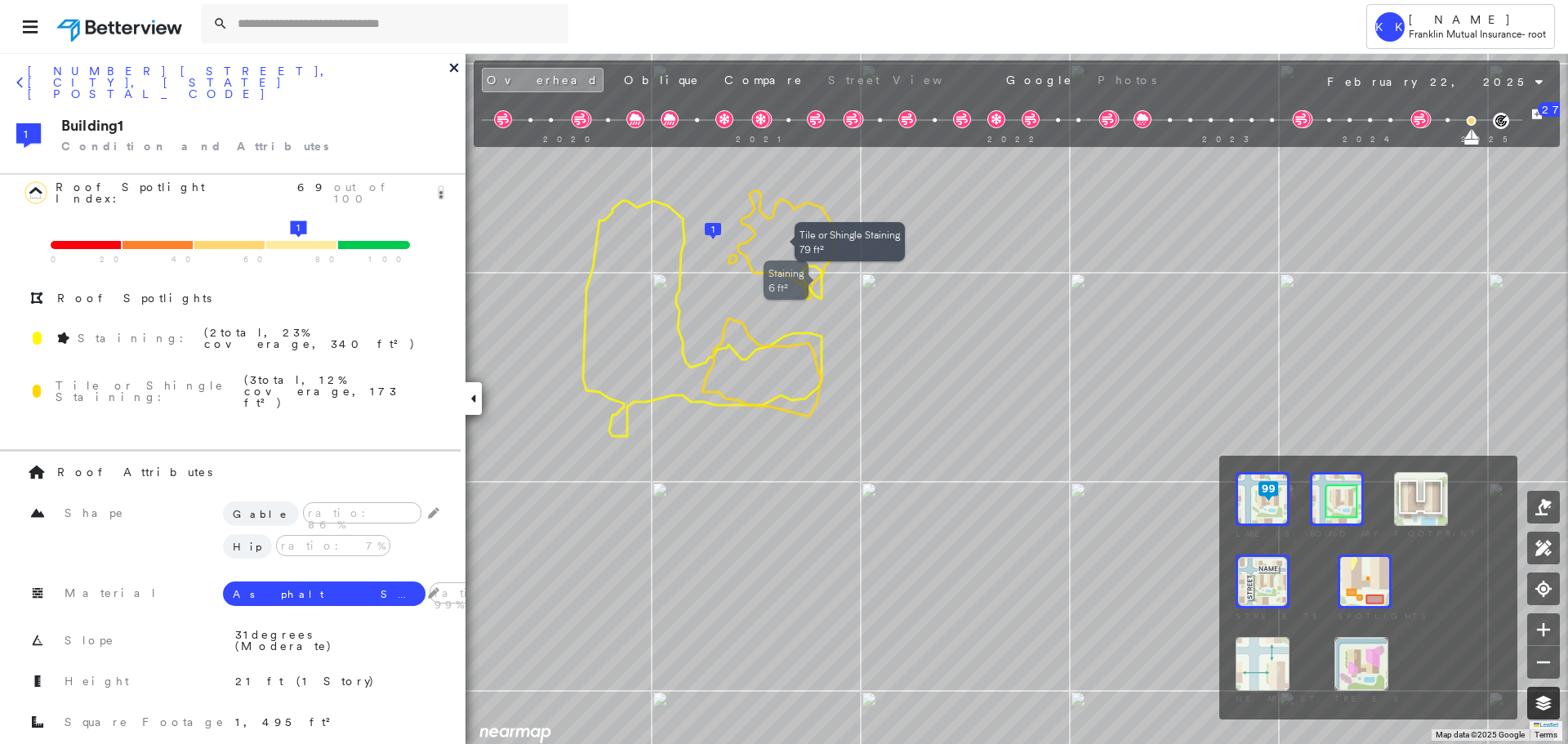 click 